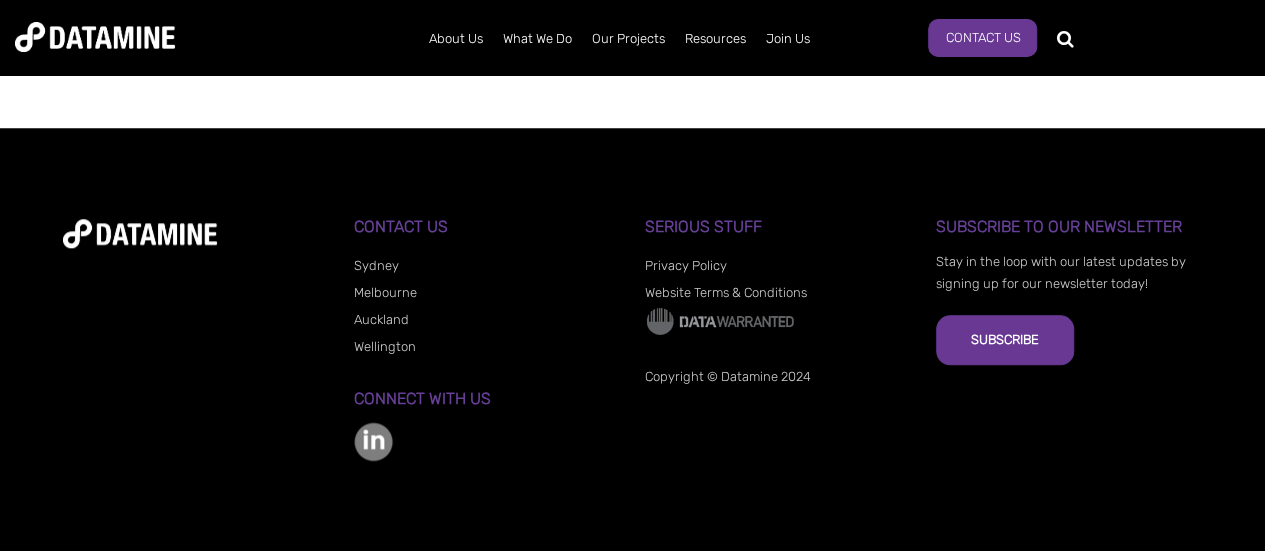scroll, scrollTop: 4304, scrollLeft: 0, axis: vertical 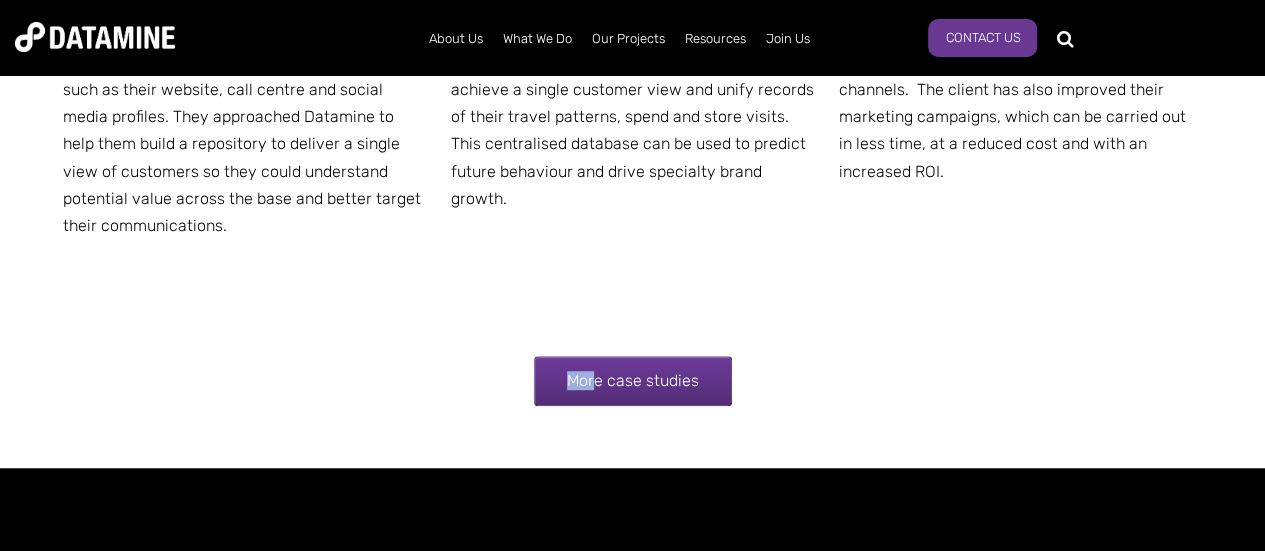 drag, startPoint x: 608, startPoint y: 355, endPoint x: 598, endPoint y: 405, distance: 50.990196 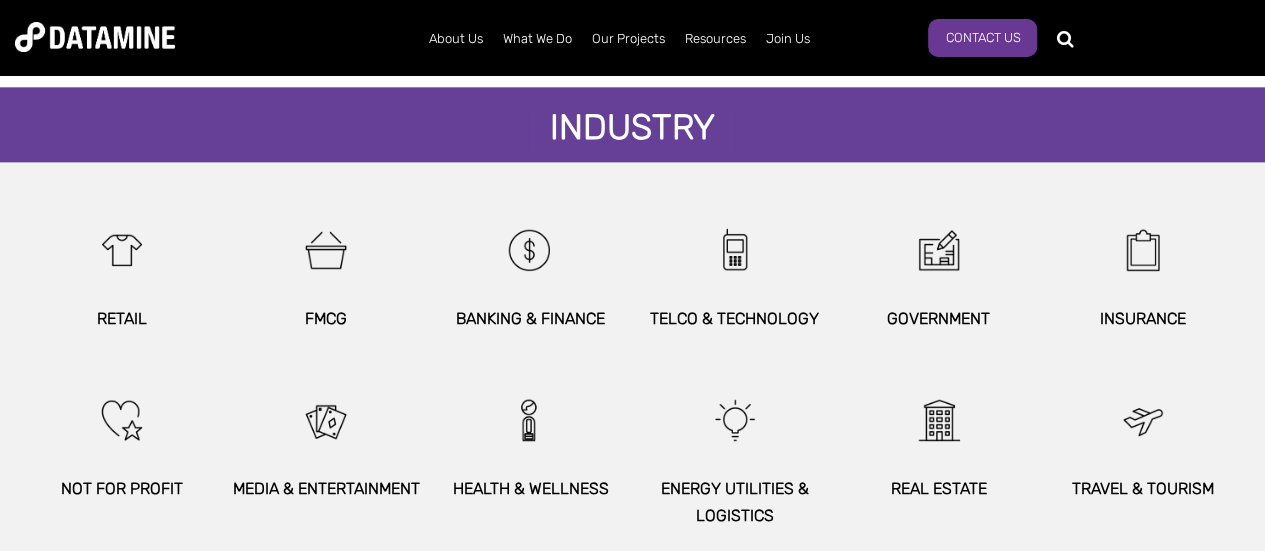 scroll, scrollTop: 1228, scrollLeft: 0, axis: vertical 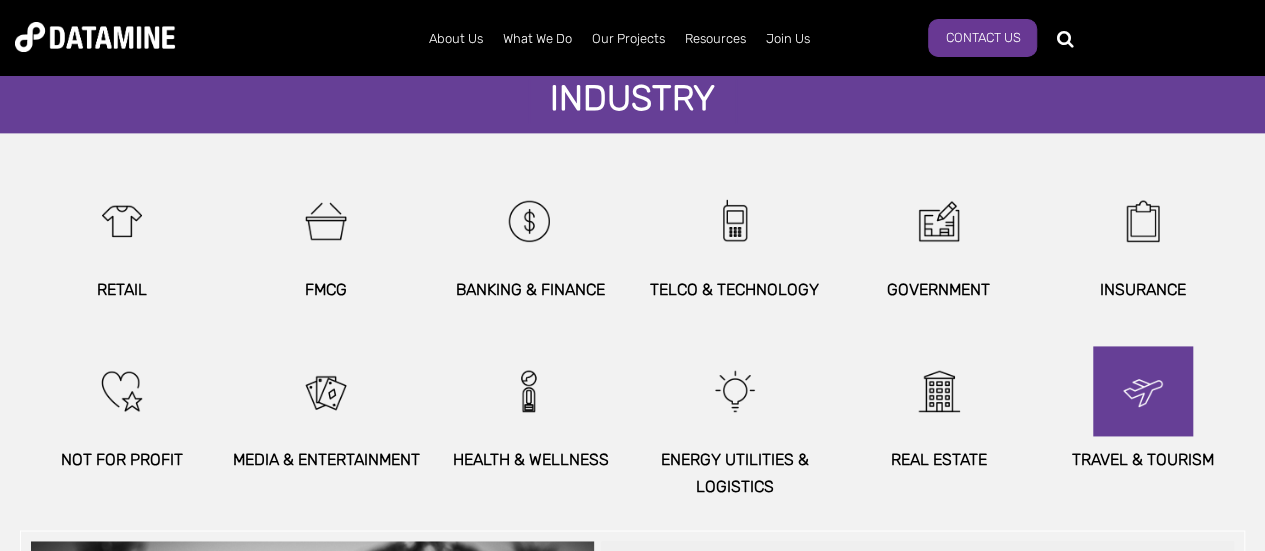 click at bounding box center (1143, 391) 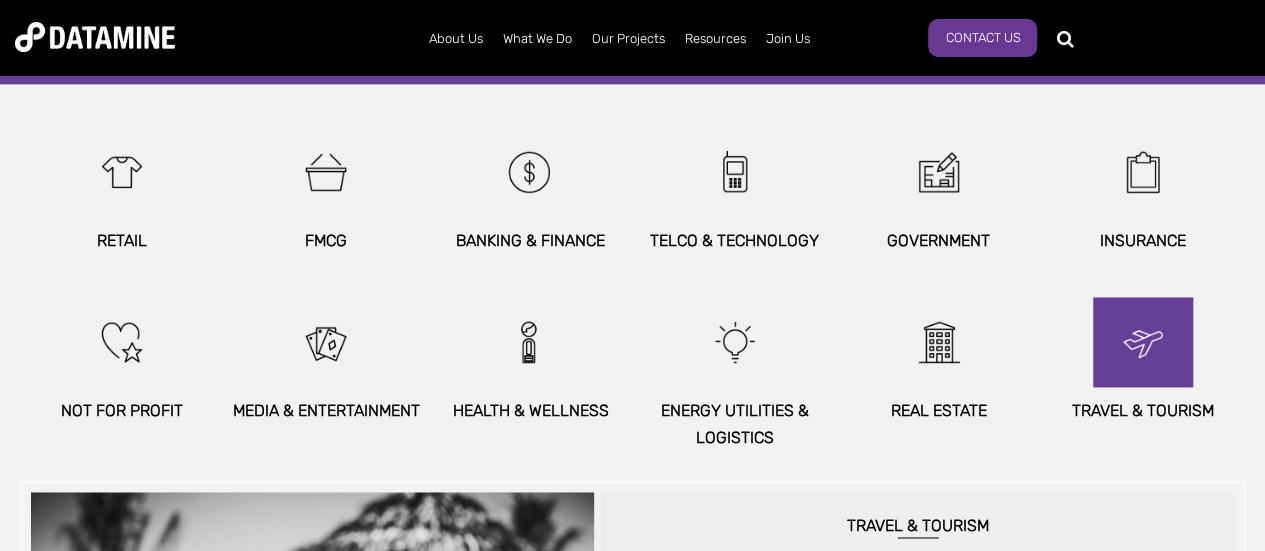 scroll, scrollTop: 1308, scrollLeft: 0, axis: vertical 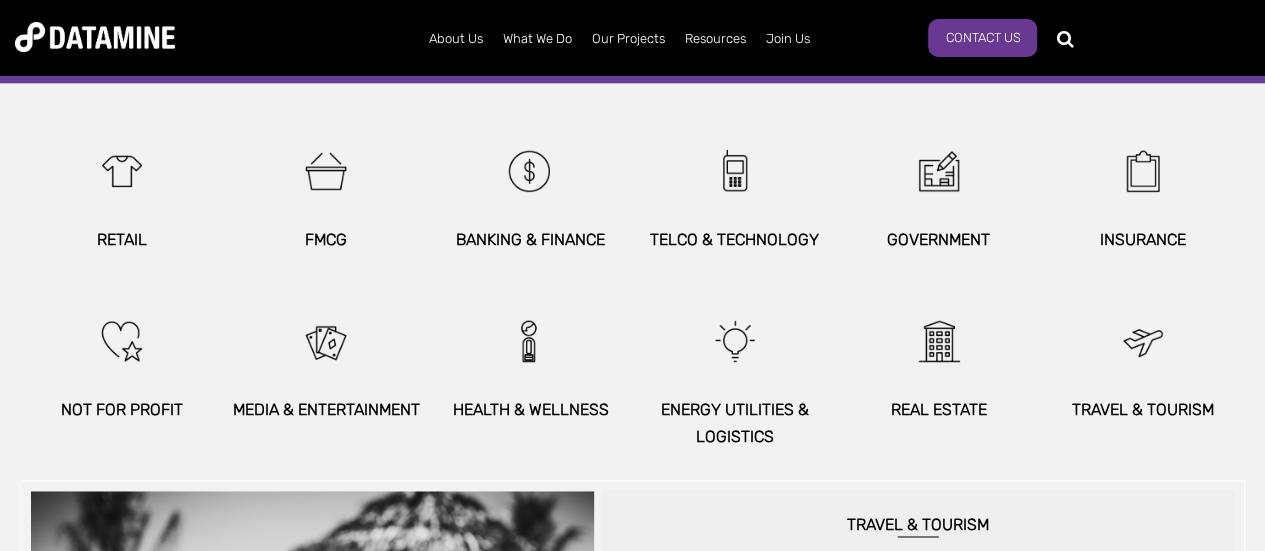 click on "Travel & Tourism" at bounding box center (1143, 409) 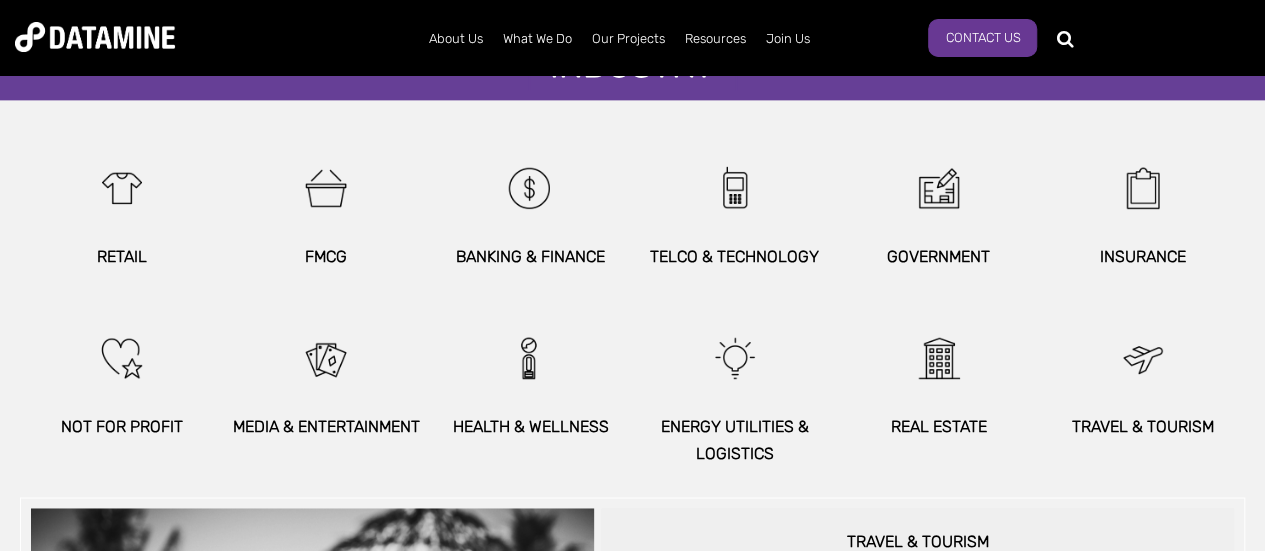 scroll, scrollTop: 1293, scrollLeft: 0, axis: vertical 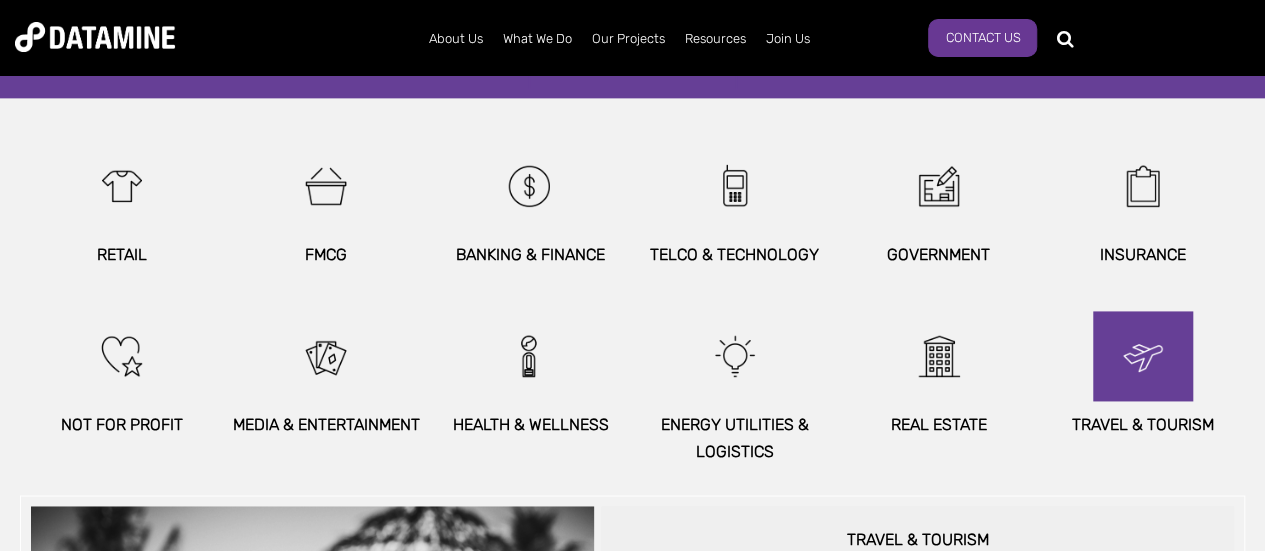 click at bounding box center [1143, 356] 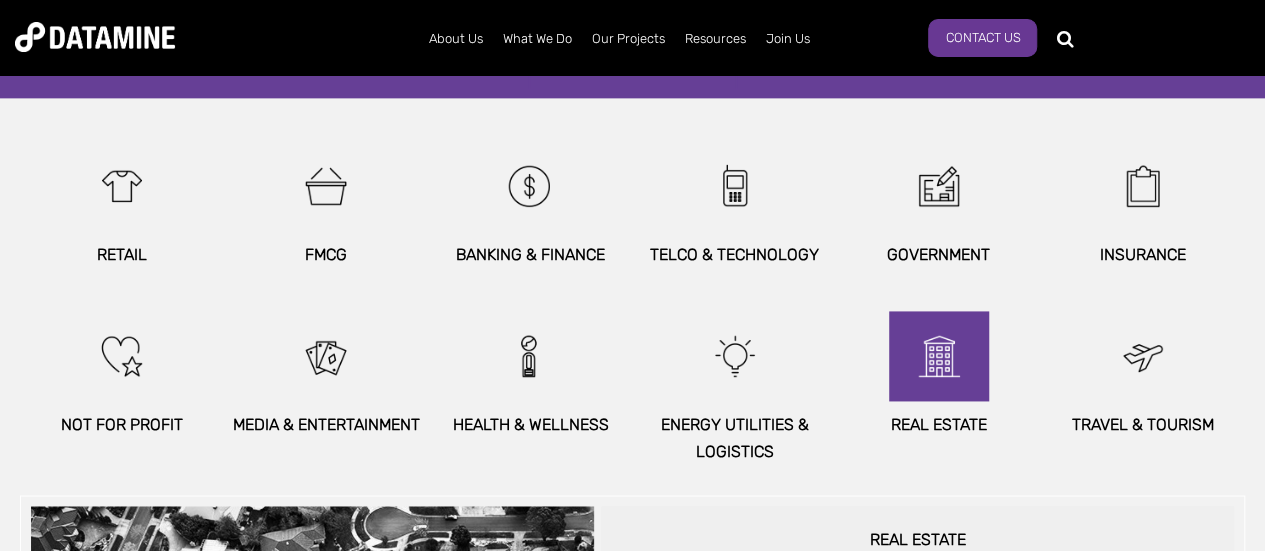 click at bounding box center (939, 356) 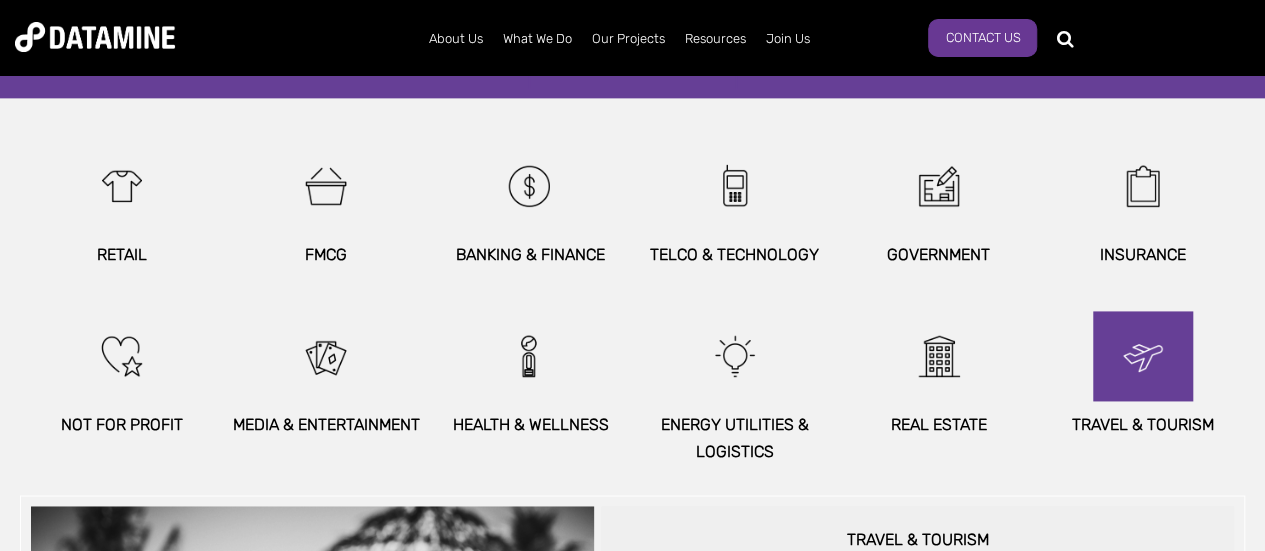 click at bounding box center (1143, 356) 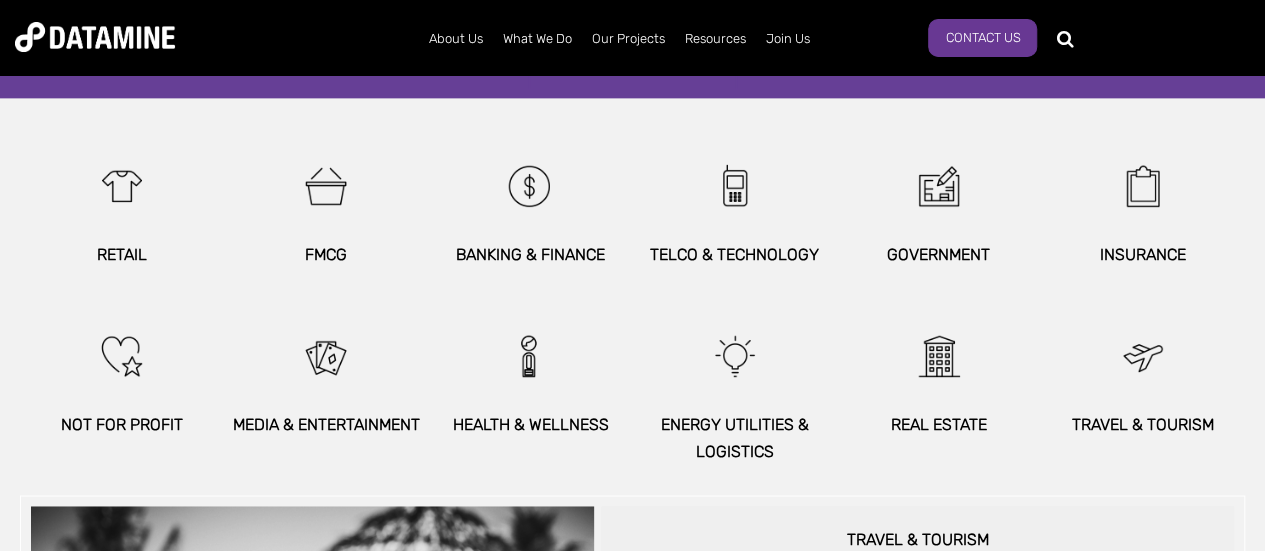scroll, scrollTop: 1577, scrollLeft: 0, axis: vertical 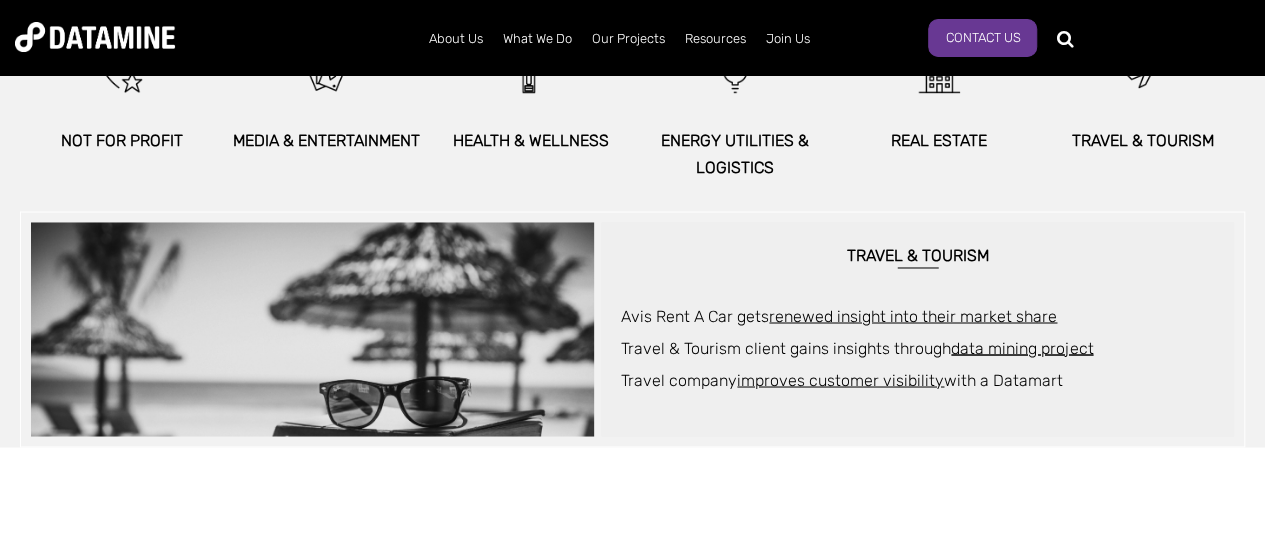 click on "Travel & Tourism" at bounding box center [917, 257] 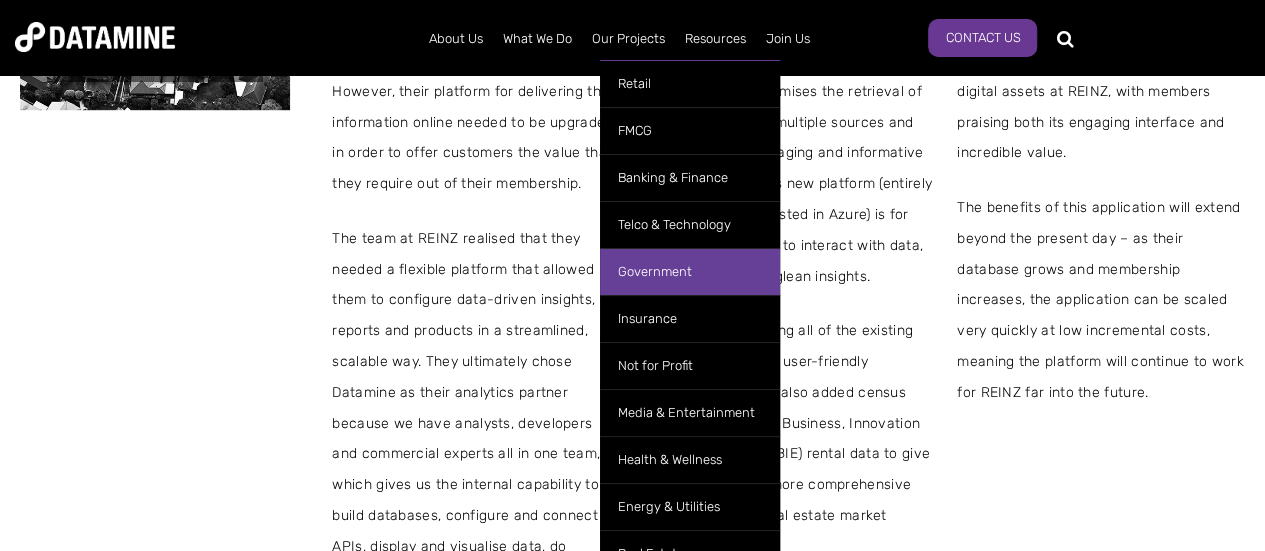 scroll, scrollTop: 665, scrollLeft: 0, axis: vertical 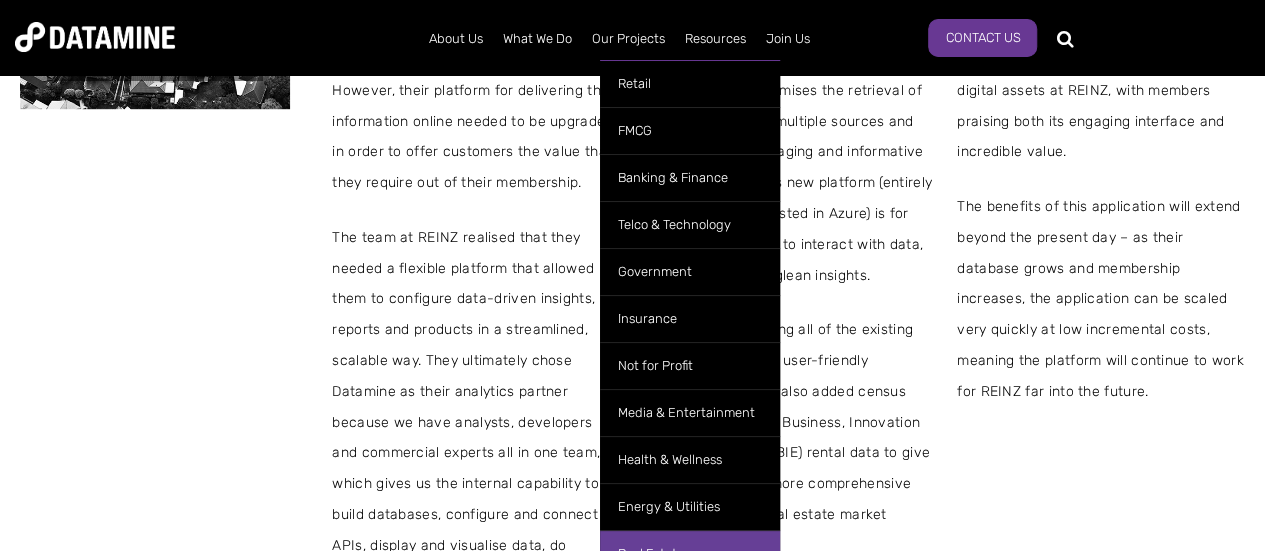 click on "Real Estate" at bounding box center [690, 553] 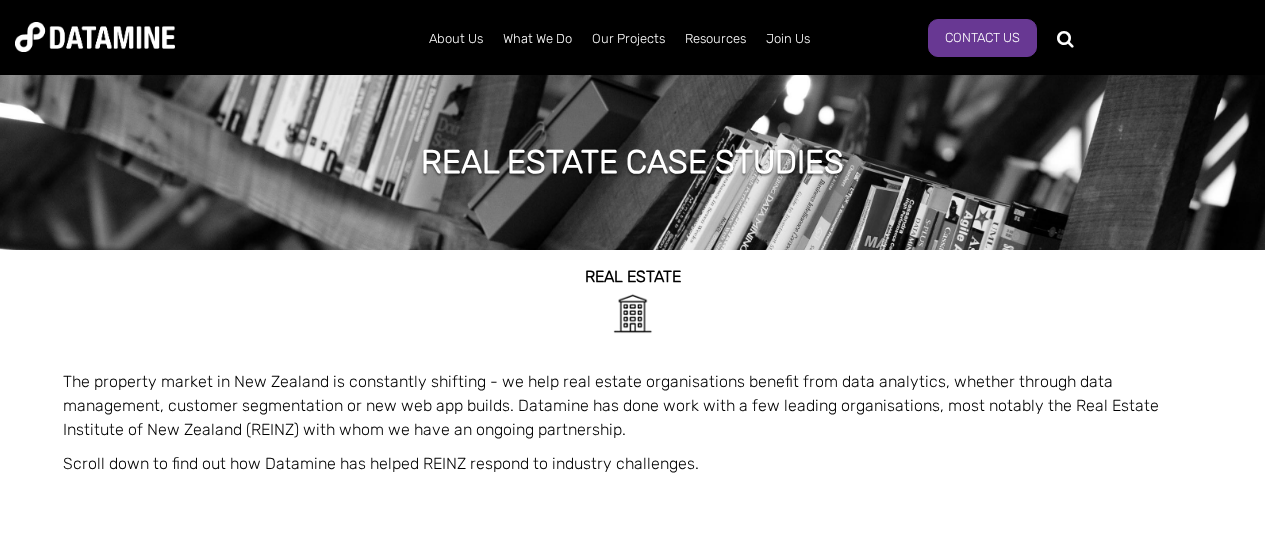 scroll, scrollTop: 0, scrollLeft: 0, axis: both 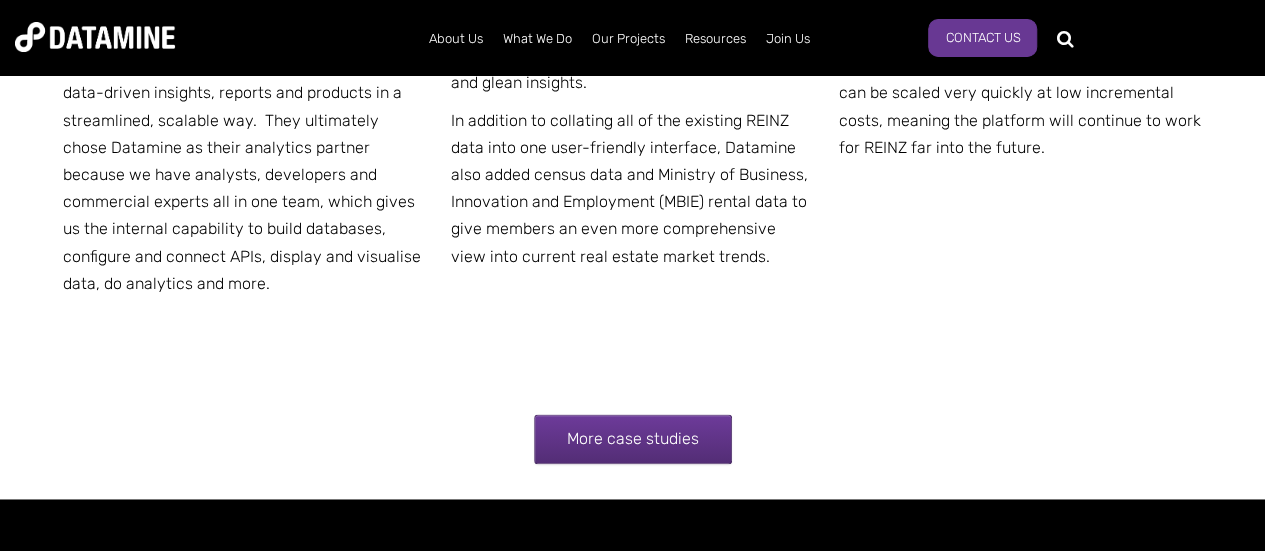 click on "More case studies" at bounding box center (633, 439) 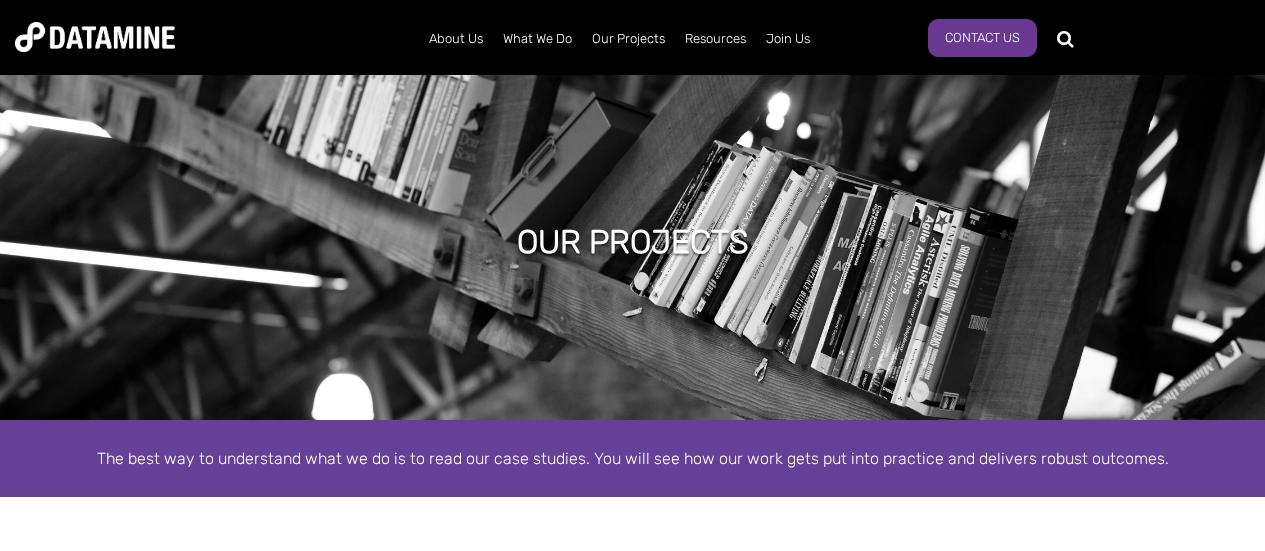 scroll, scrollTop: 0, scrollLeft: 0, axis: both 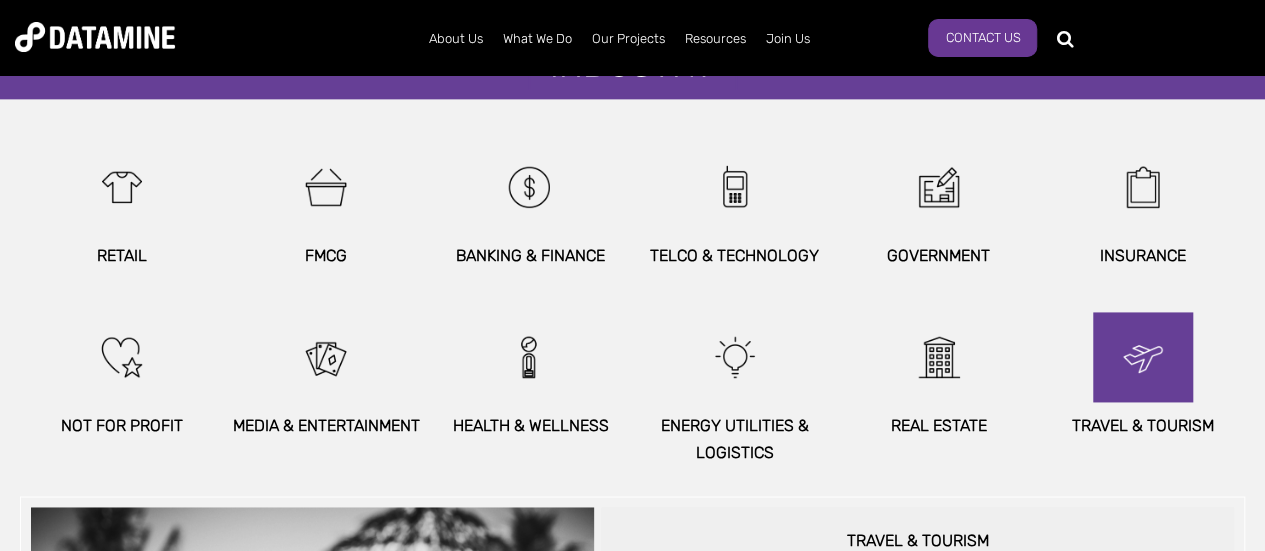 click at bounding box center (1143, 357) 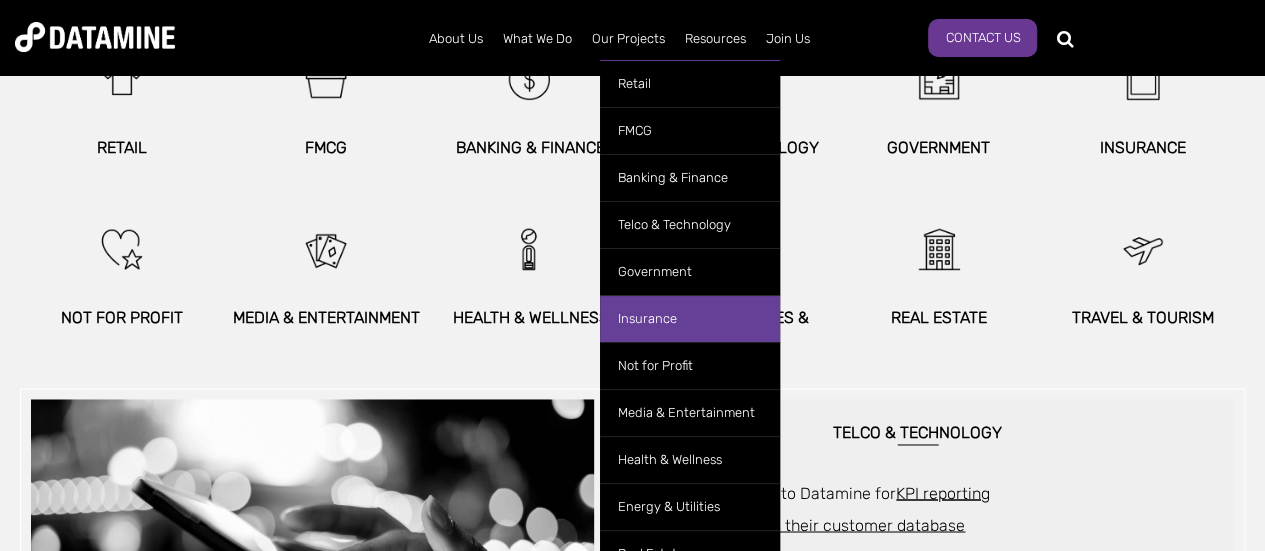 scroll, scrollTop: 1402, scrollLeft: 0, axis: vertical 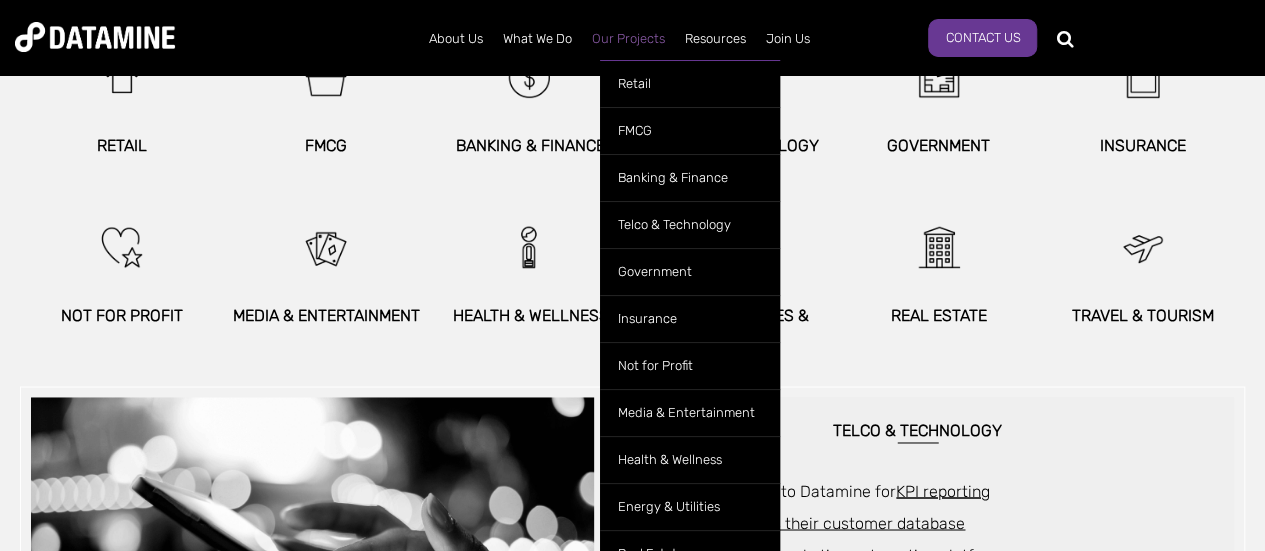 click on "Our Projects" at bounding box center (628, 39) 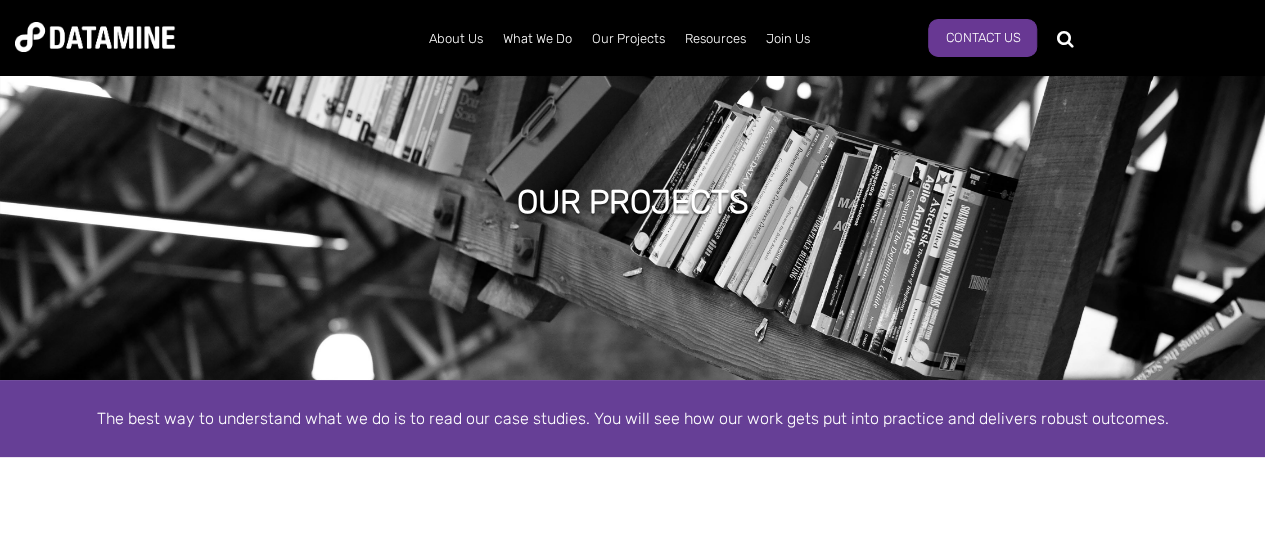 scroll, scrollTop: 80, scrollLeft: 0, axis: vertical 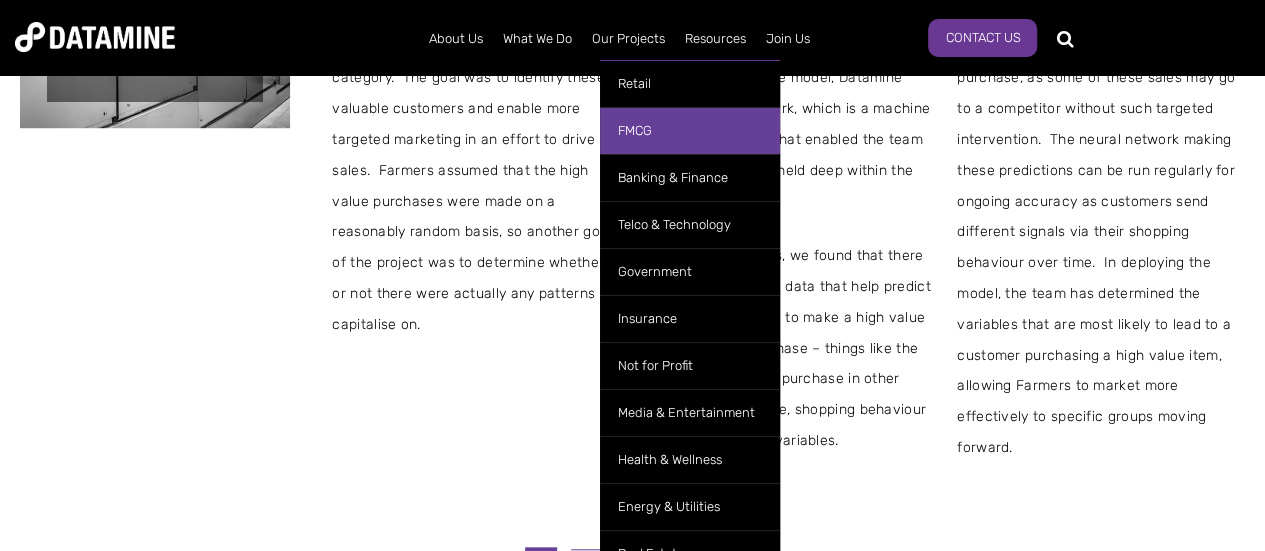 click on "FMCG" at bounding box center [690, 130] 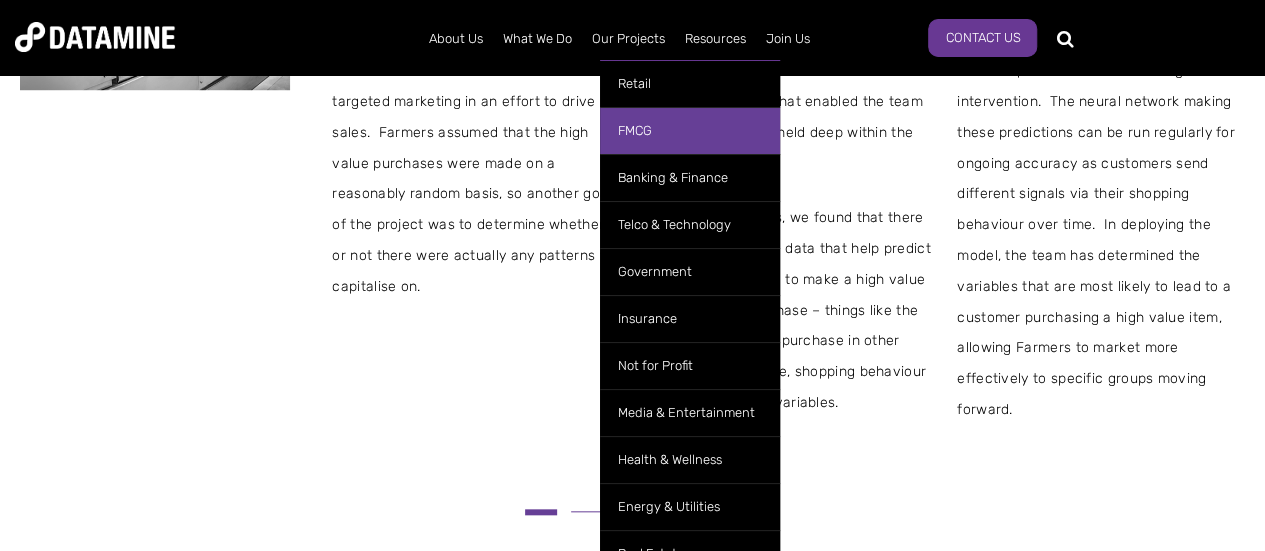scroll, scrollTop: 760, scrollLeft: 0, axis: vertical 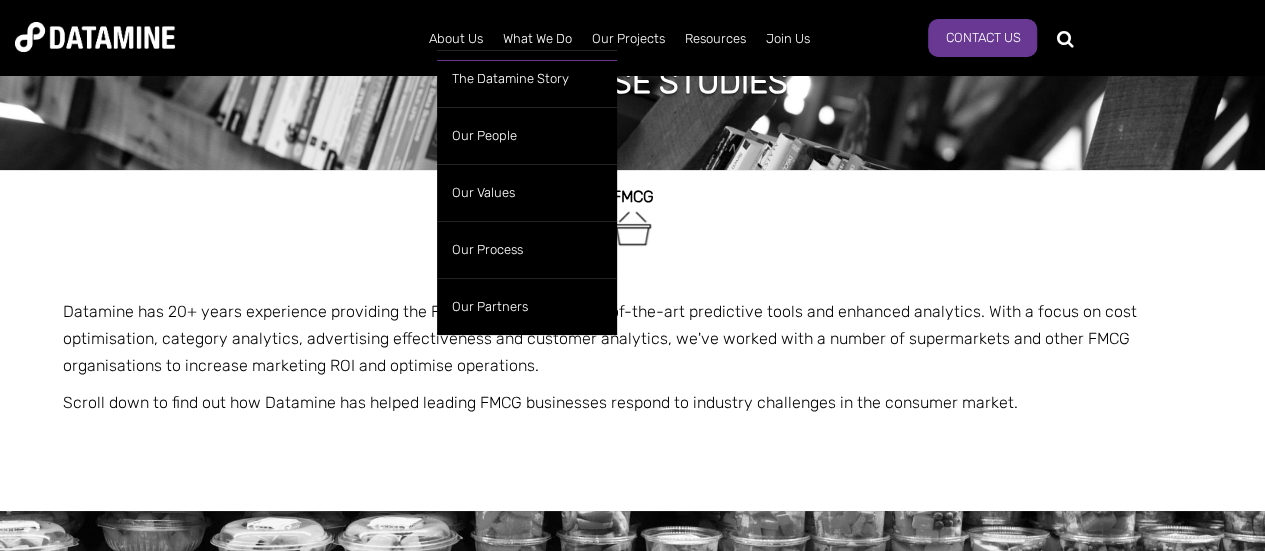 click at bounding box center [633, 228] 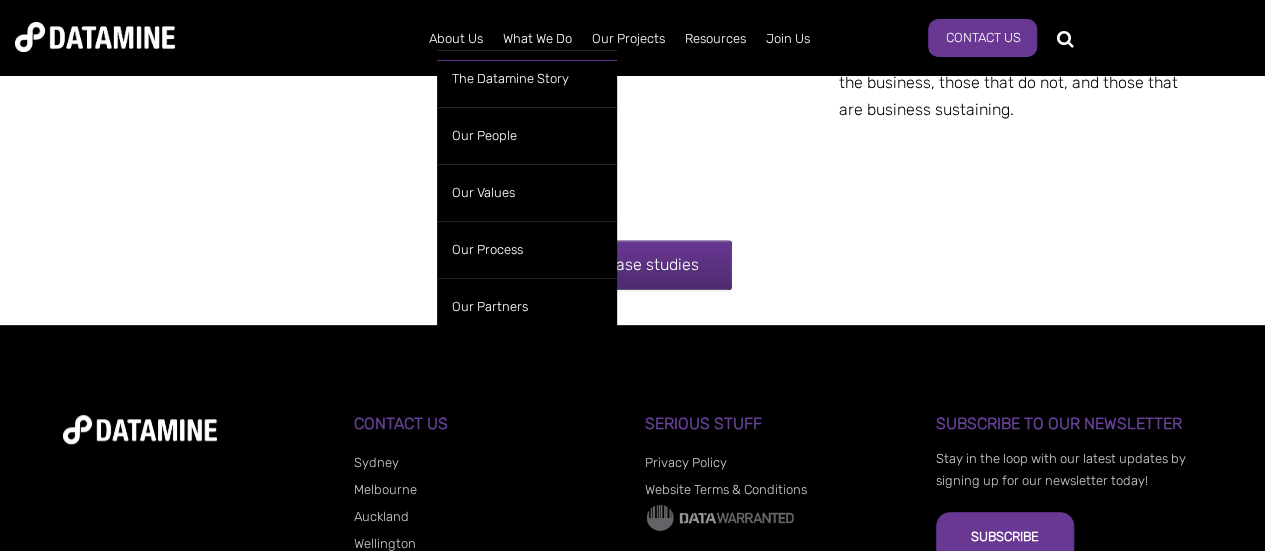 scroll, scrollTop: 4306, scrollLeft: 0, axis: vertical 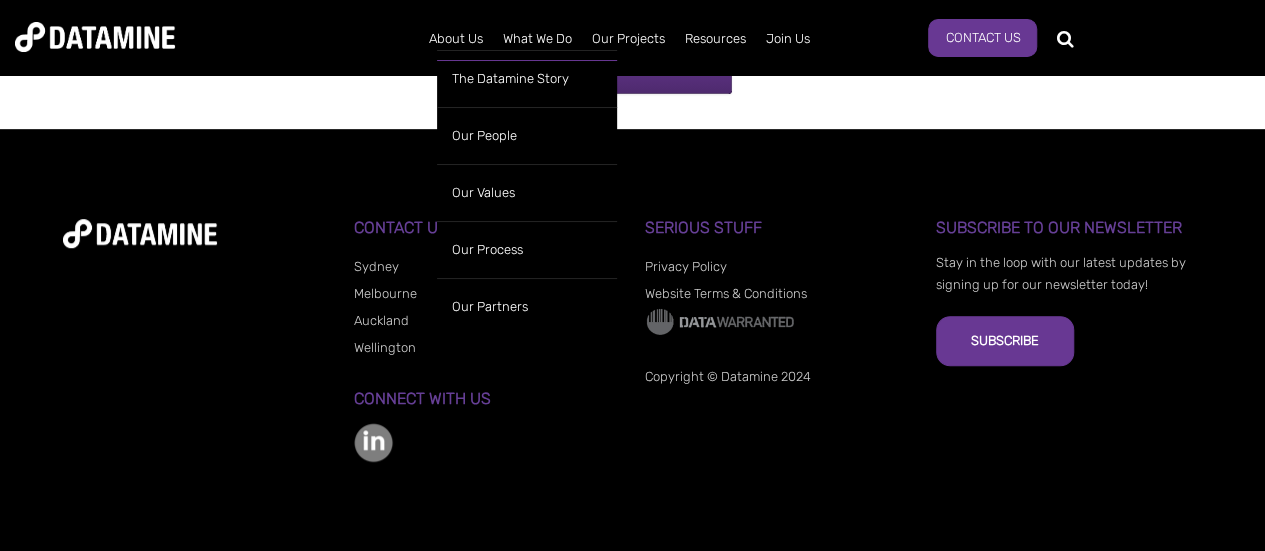 type 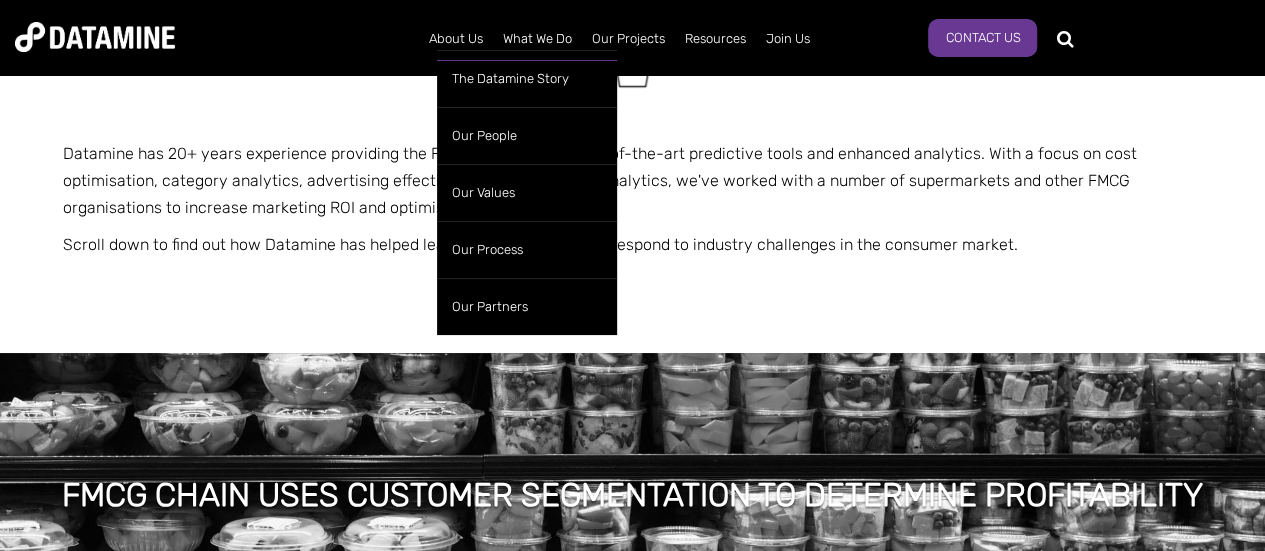 scroll, scrollTop: 0, scrollLeft: 0, axis: both 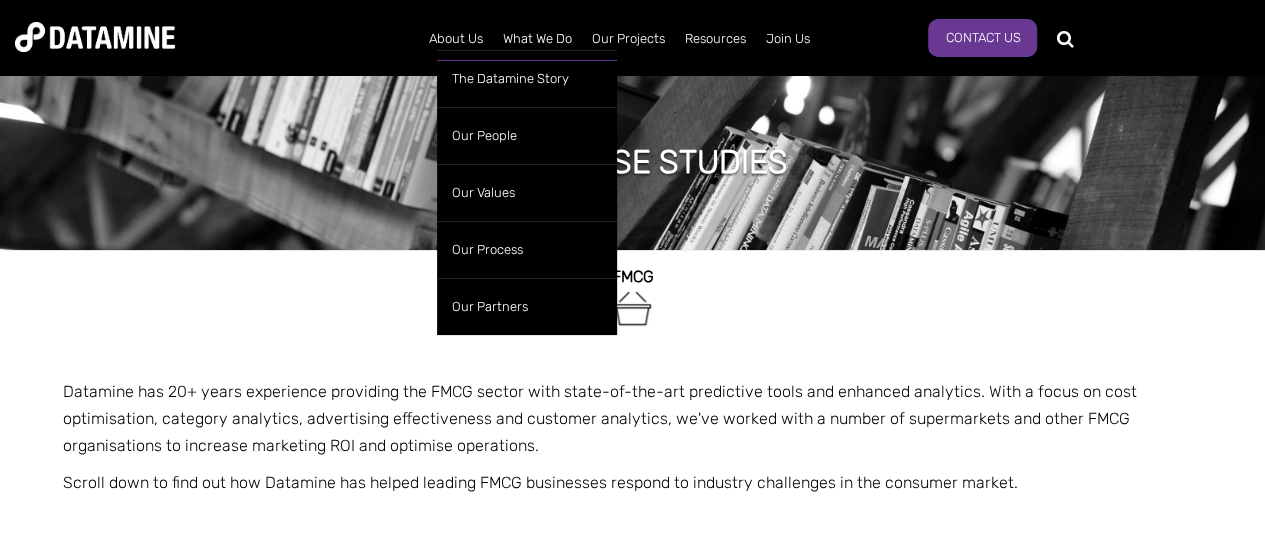 click at bounding box center (633, 308) 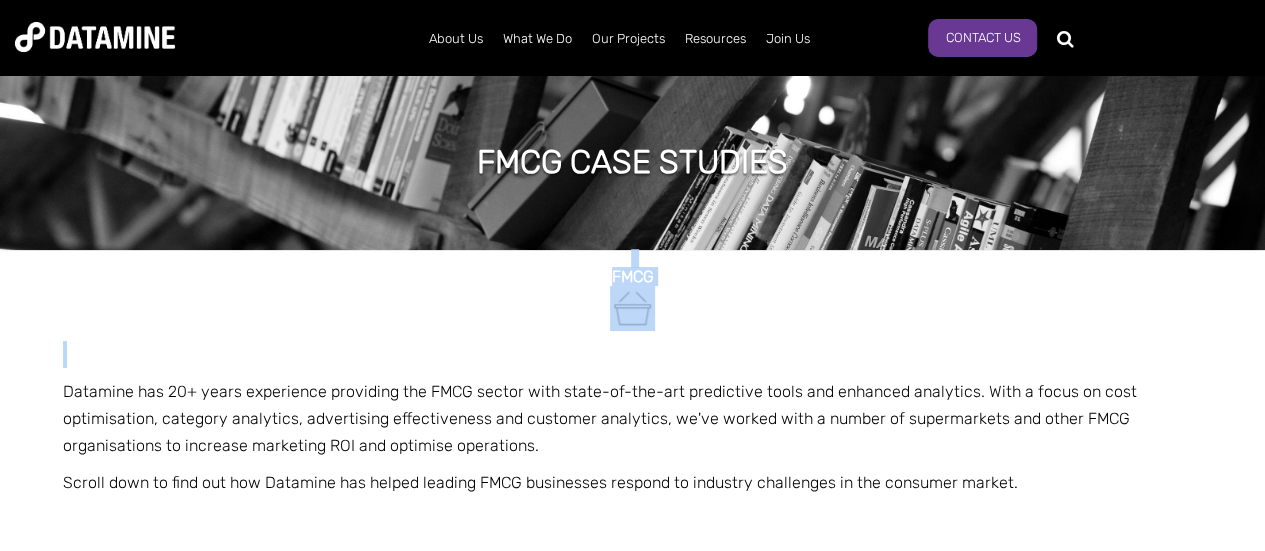 drag, startPoint x: 332, startPoint y: 265, endPoint x: 433, endPoint y: 335, distance: 122.88612 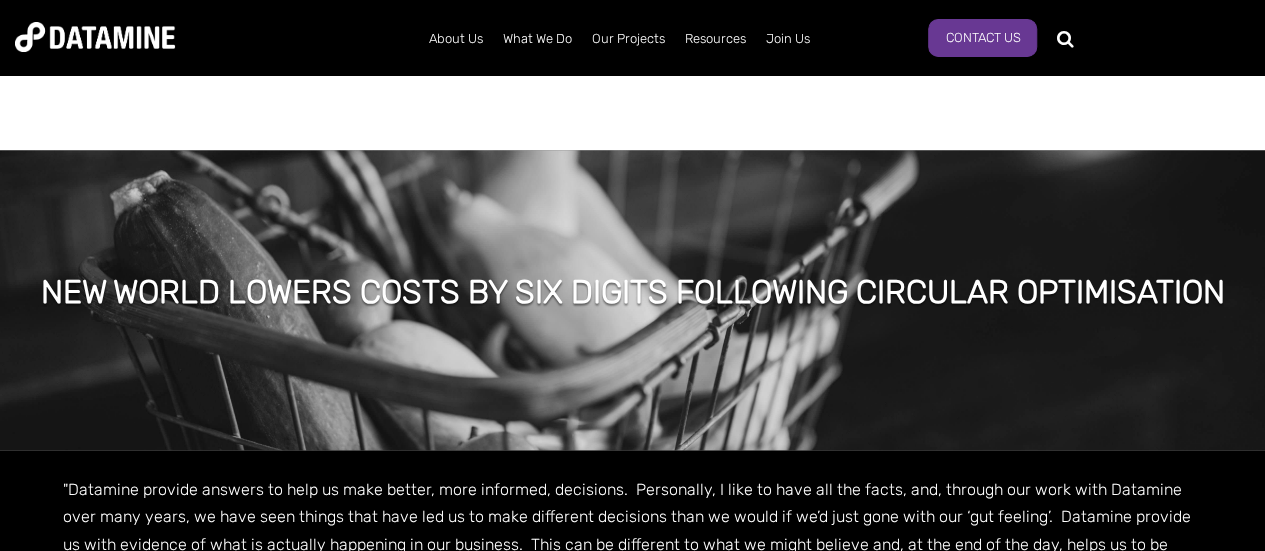 scroll, scrollTop: 1198, scrollLeft: 0, axis: vertical 